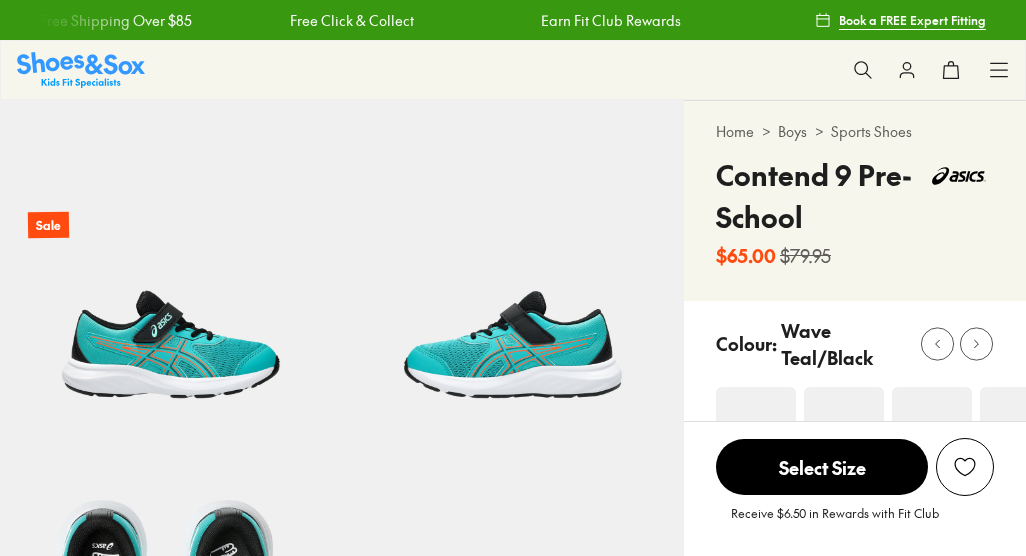 select on "*" 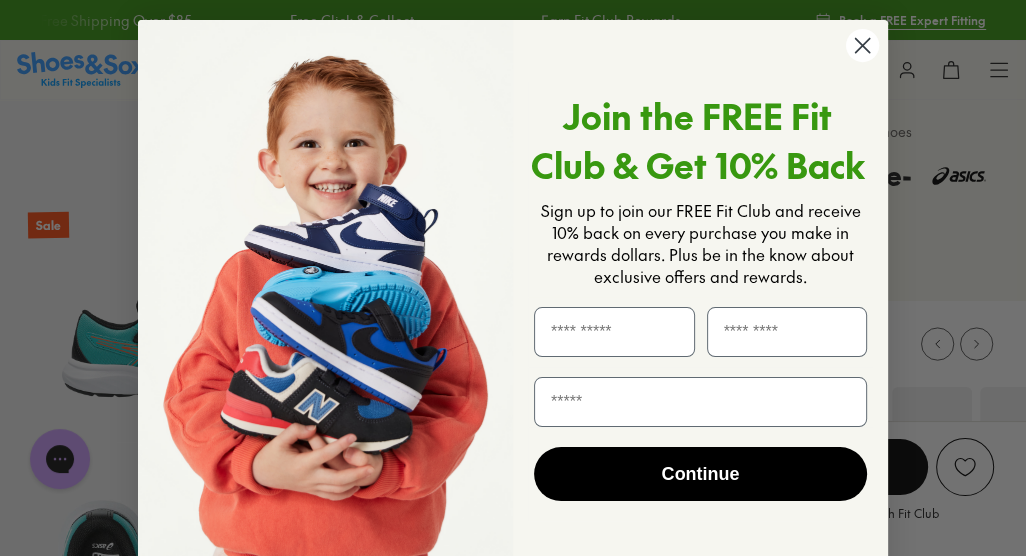 scroll, scrollTop: 0, scrollLeft: 0, axis: both 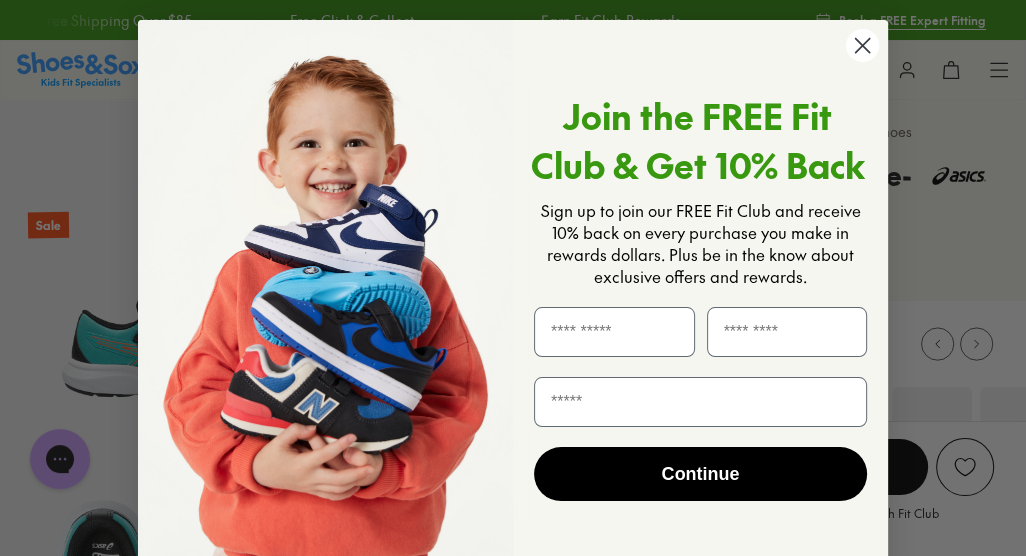 click 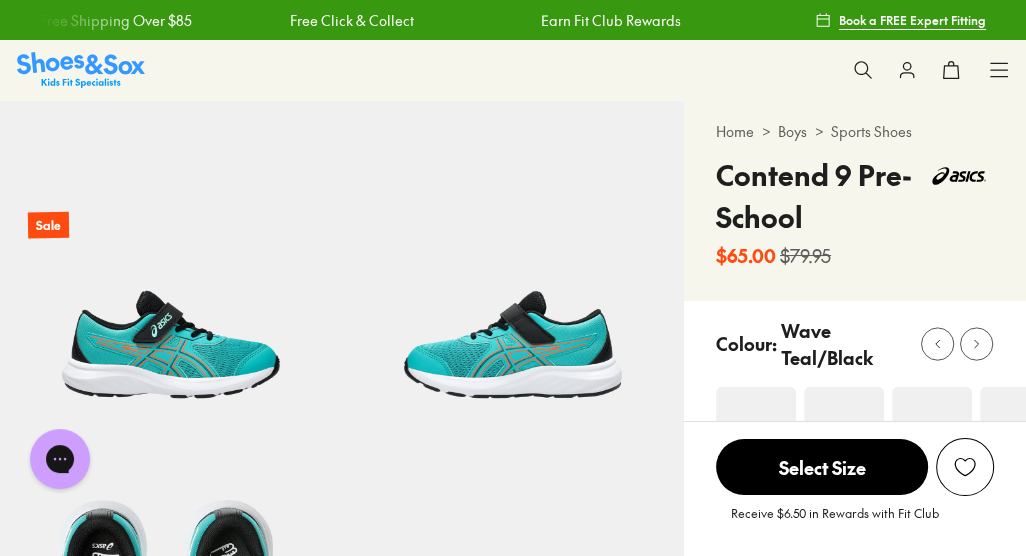 click 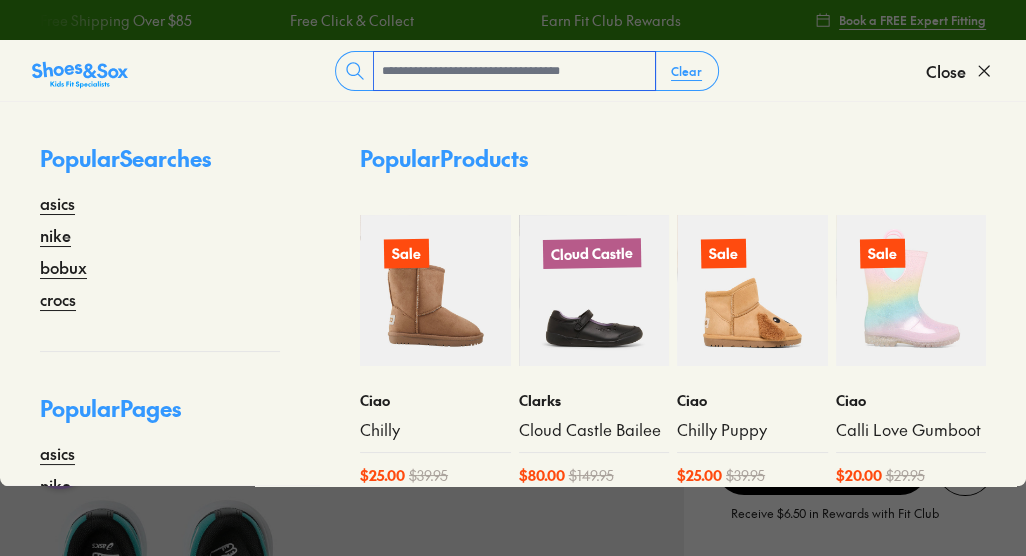 paste on "**********" 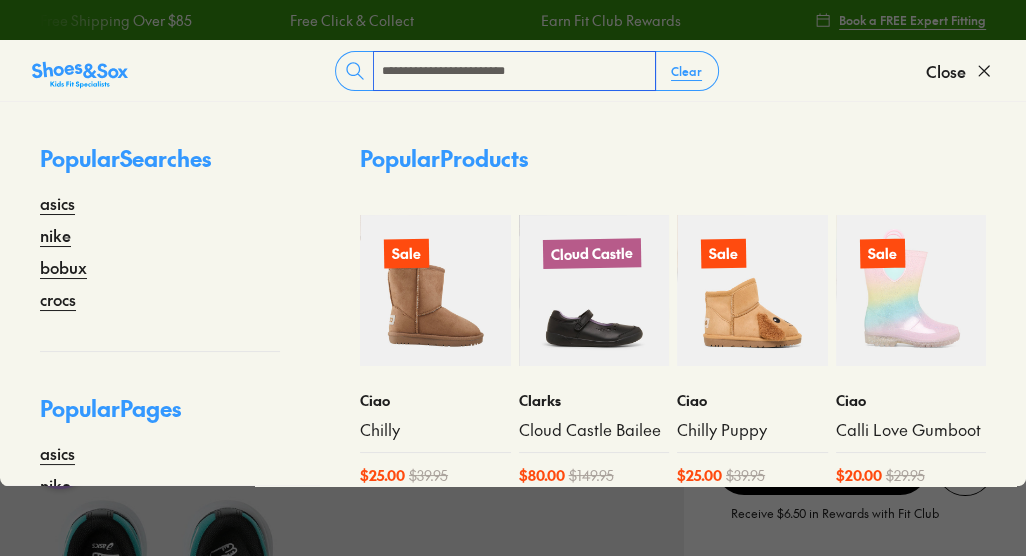 type on "**********" 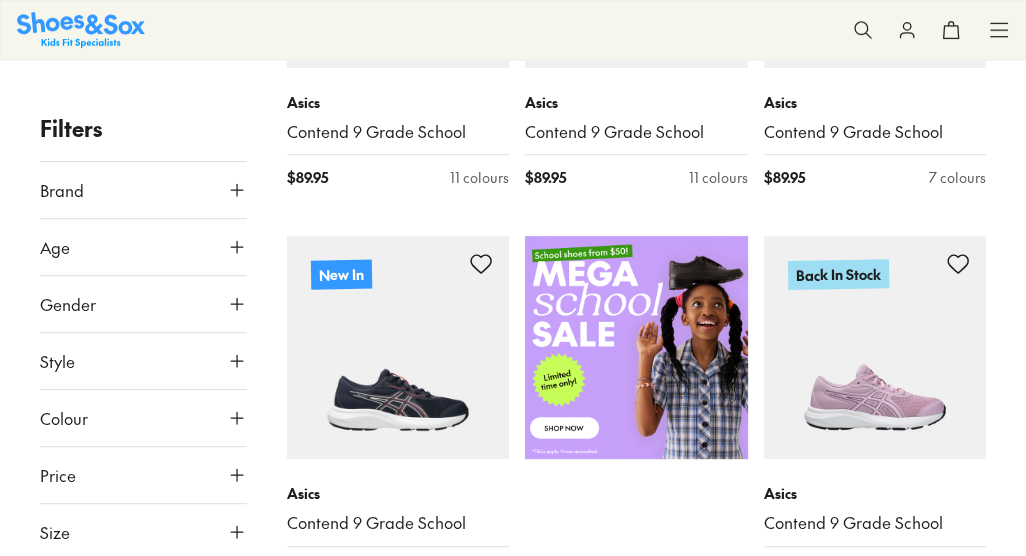 scroll, scrollTop: 486, scrollLeft: 0, axis: vertical 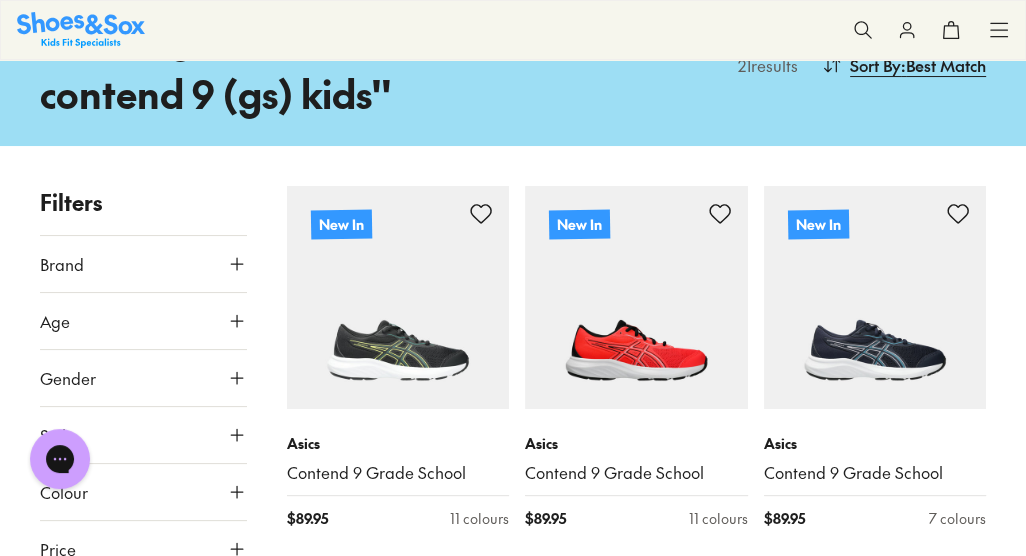 click on "Skip to Main Content
Store Finder
Free Shipping Over $85
Free Click & Collect
Earn Fit Club Rewards
Free Shipping Over $85
Free Click & Collect
Earn Fit Club Rewards
Book a FREE Expert Fitting
Sale
Sale
Shop All
Mega School Sale
Up to 40% off Sale
$5 Toys" at bounding box center [513, 1842] 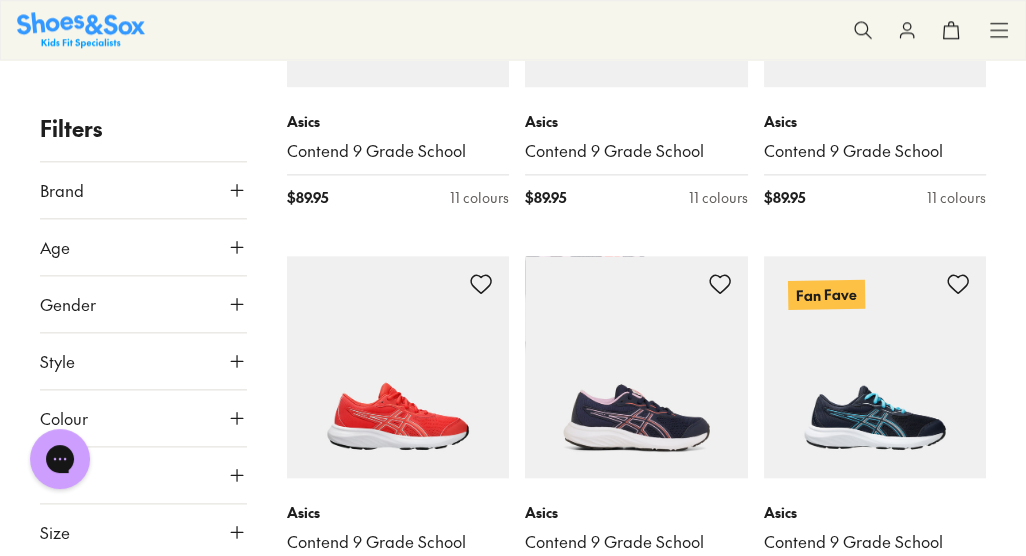 scroll, scrollTop: 1656, scrollLeft: 0, axis: vertical 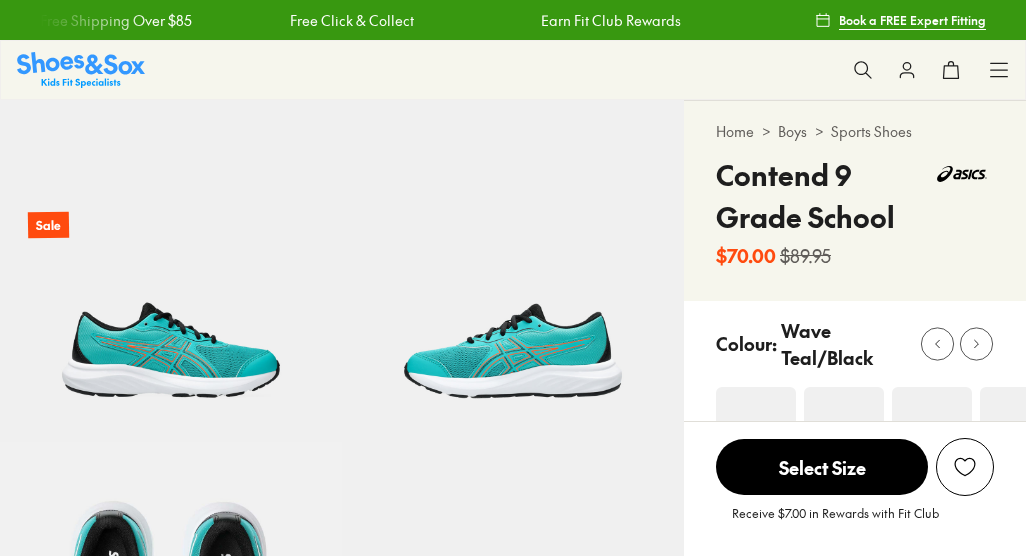 select on "*" 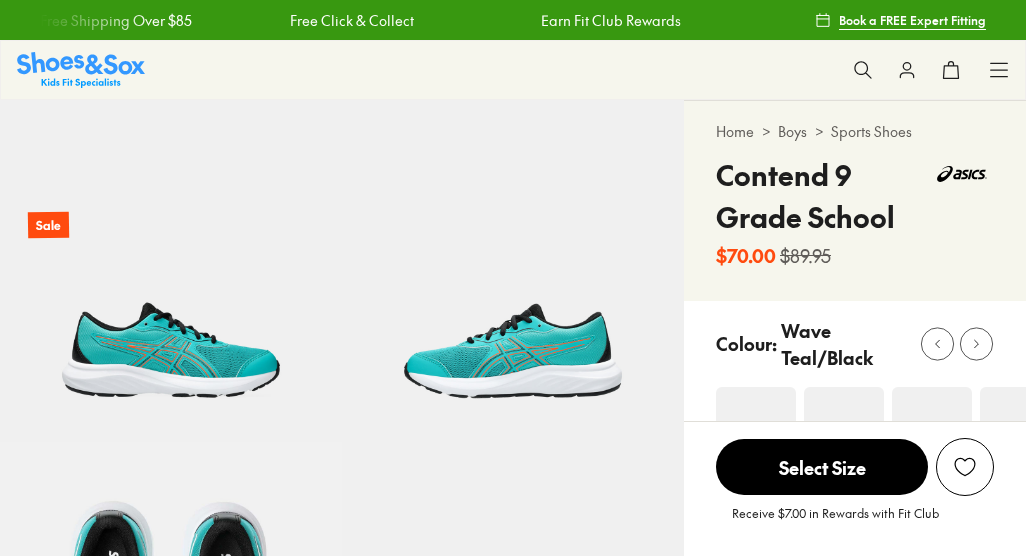 scroll, scrollTop: 0, scrollLeft: 0, axis: both 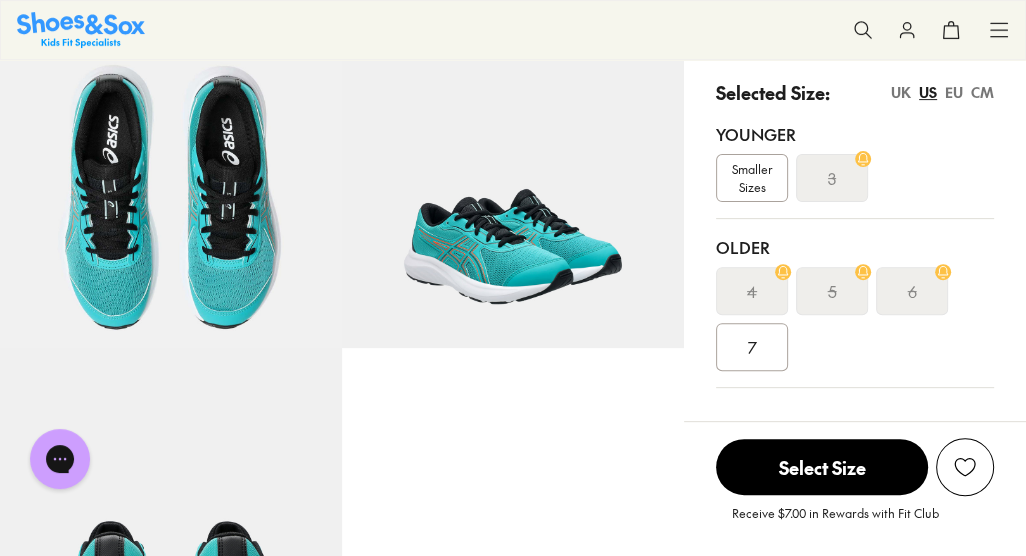 click on "Smaller Sizes" at bounding box center [752, 178] 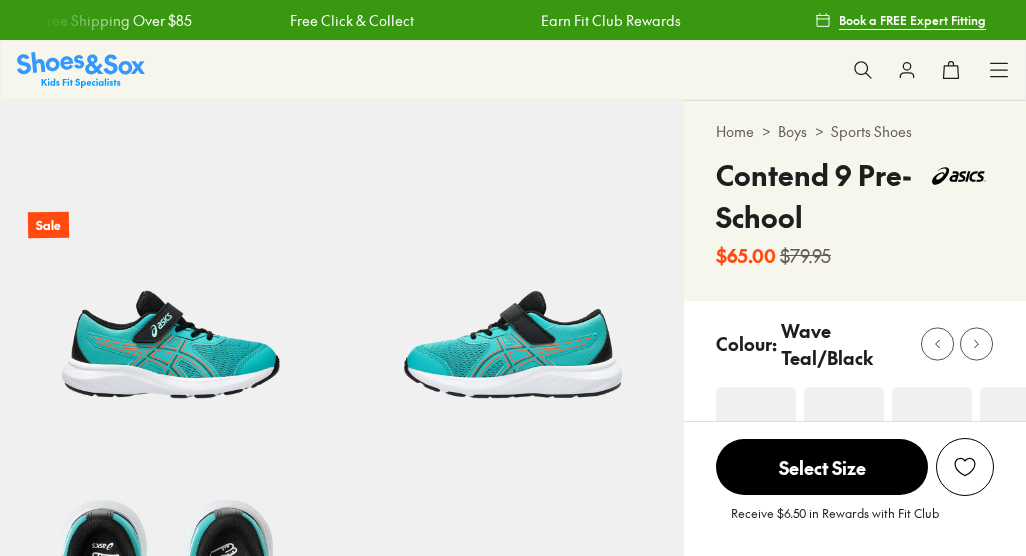 scroll, scrollTop: 0, scrollLeft: 0, axis: both 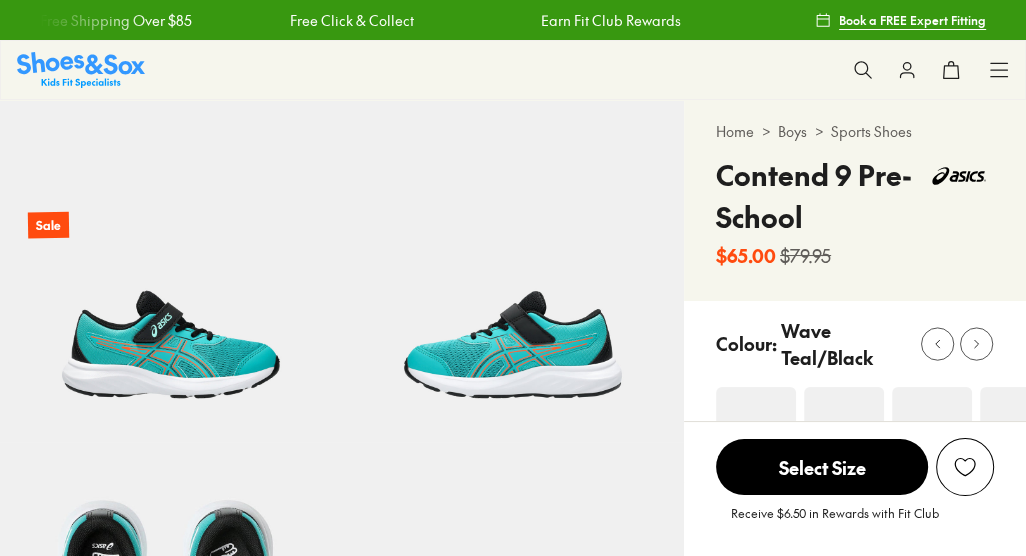 select on "*" 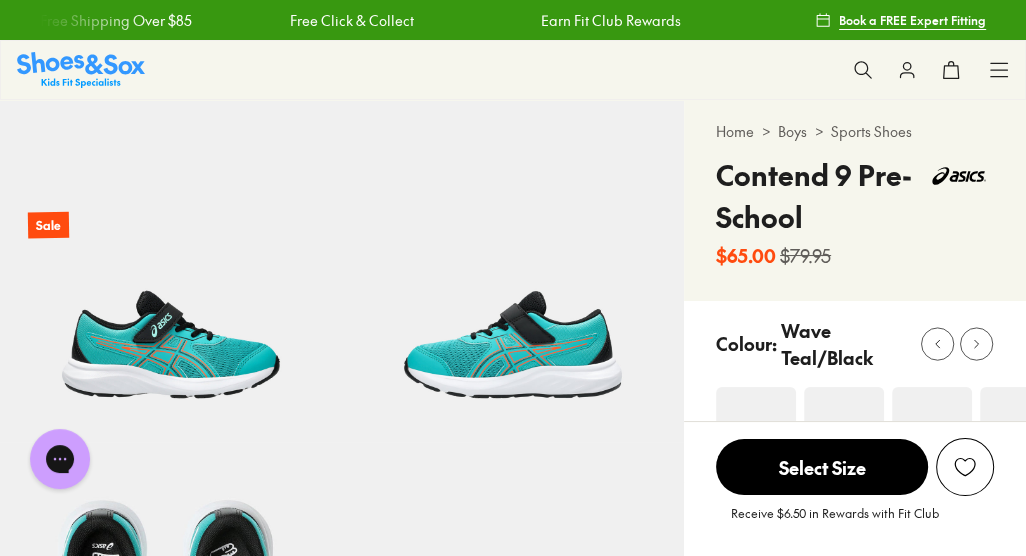 scroll, scrollTop: 0, scrollLeft: 0, axis: both 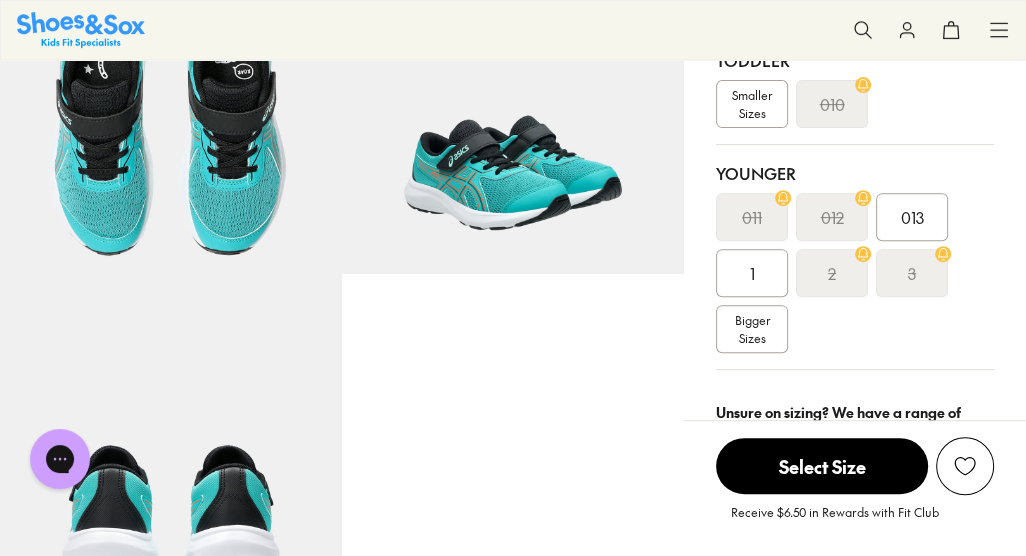 click on "2" at bounding box center (832, 273) 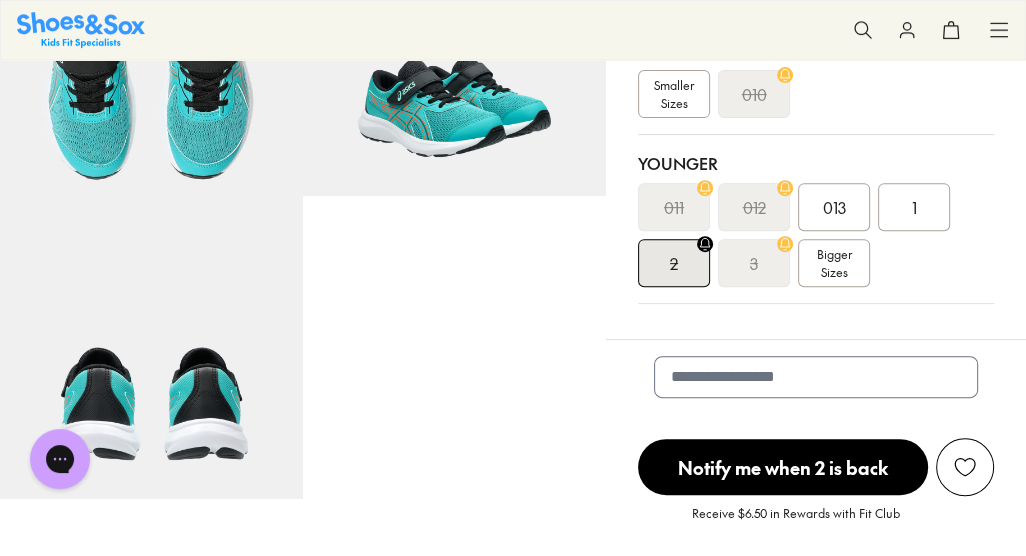 scroll, scrollTop: 472, scrollLeft: 0, axis: vertical 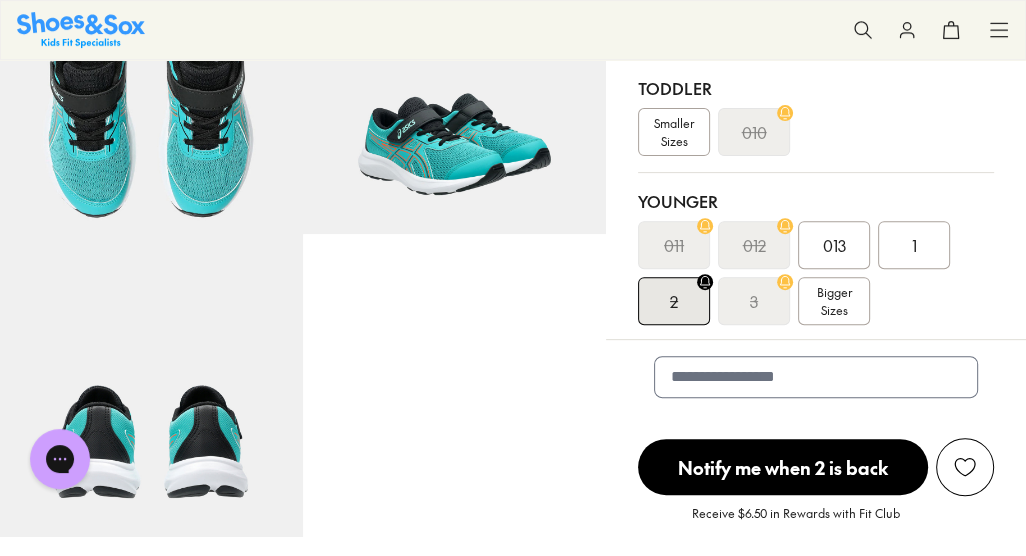 click on "1" at bounding box center (914, 245) 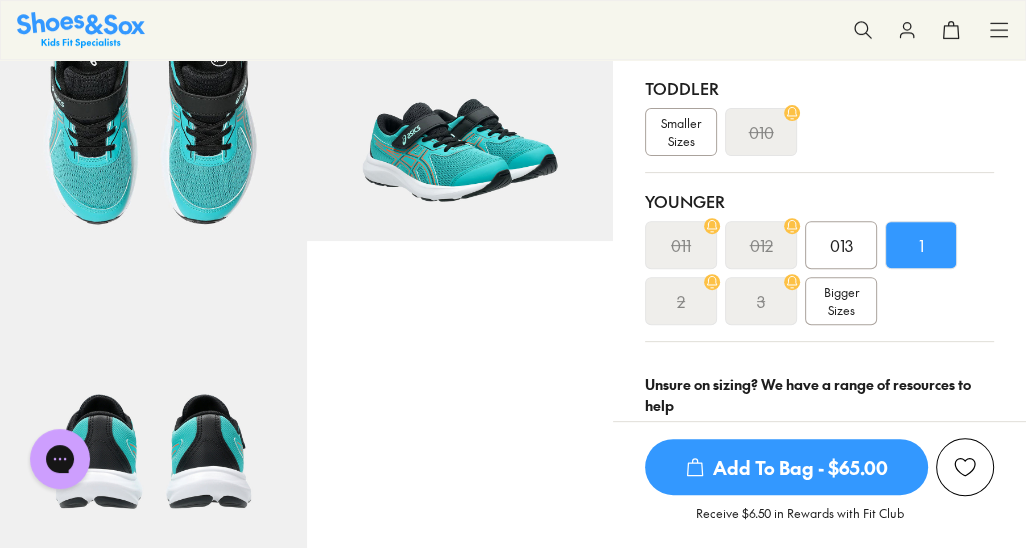 scroll, scrollTop: 477, scrollLeft: 0, axis: vertical 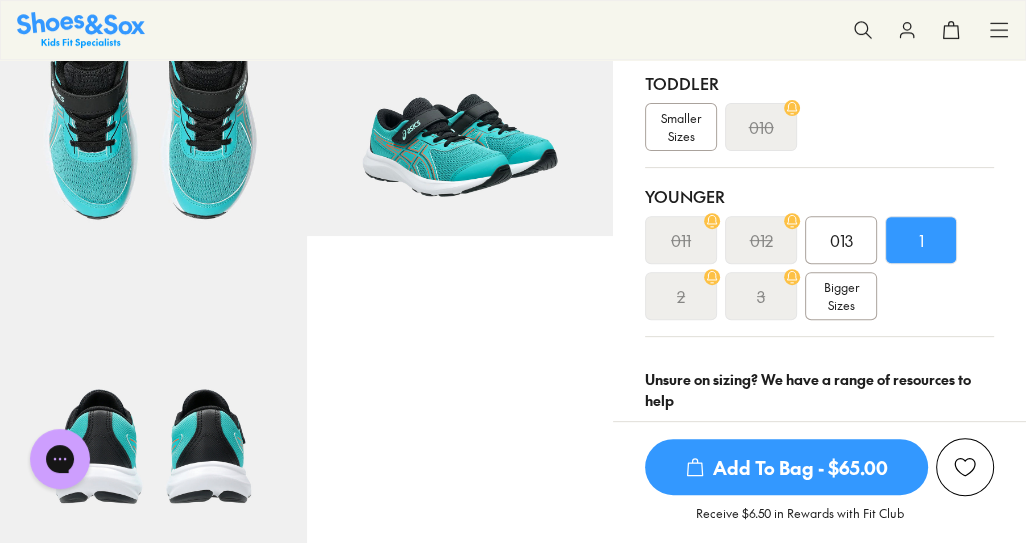 click on "2" at bounding box center (681, 296) 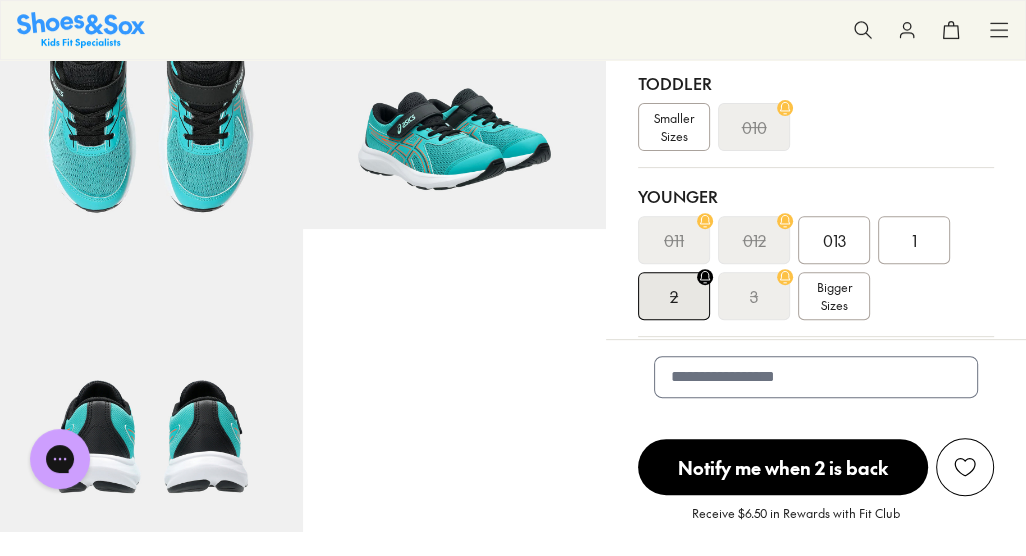 scroll, scrollTop: 472, scrollLeft: 0, axis: vertical 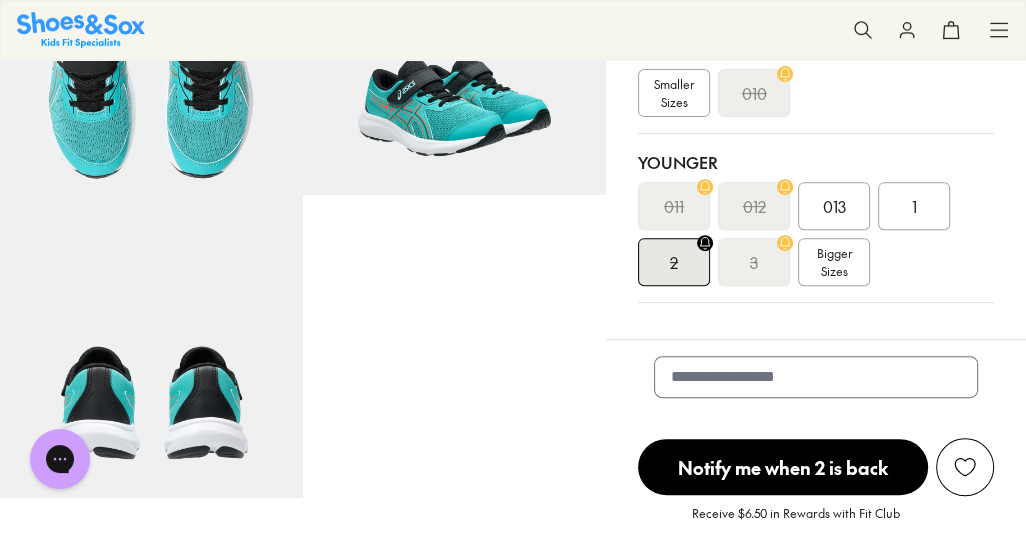 click on "Bigger Sizes" at bounding box center (834, 262) 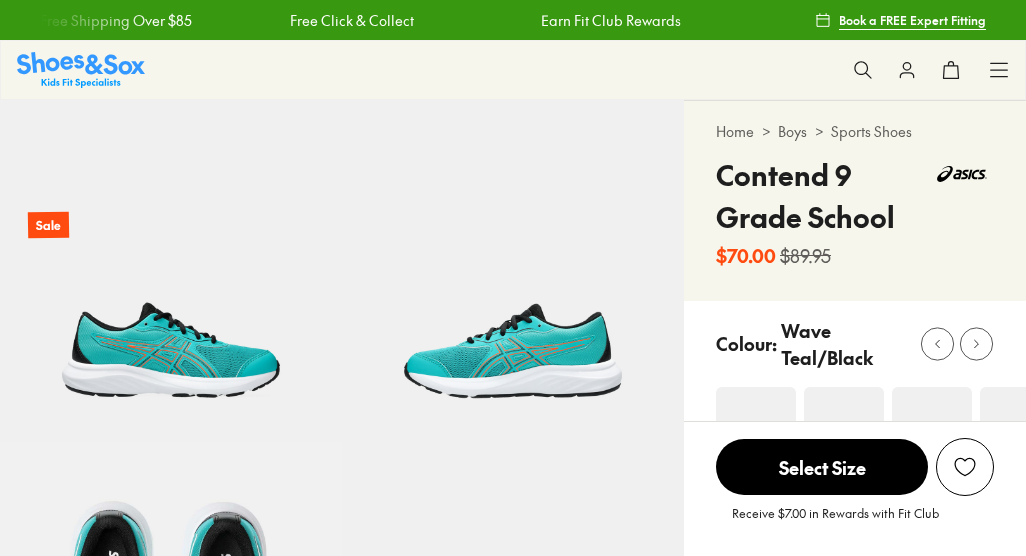 scroll, scrollTop: 0, scrollLeft: 0, axis: both 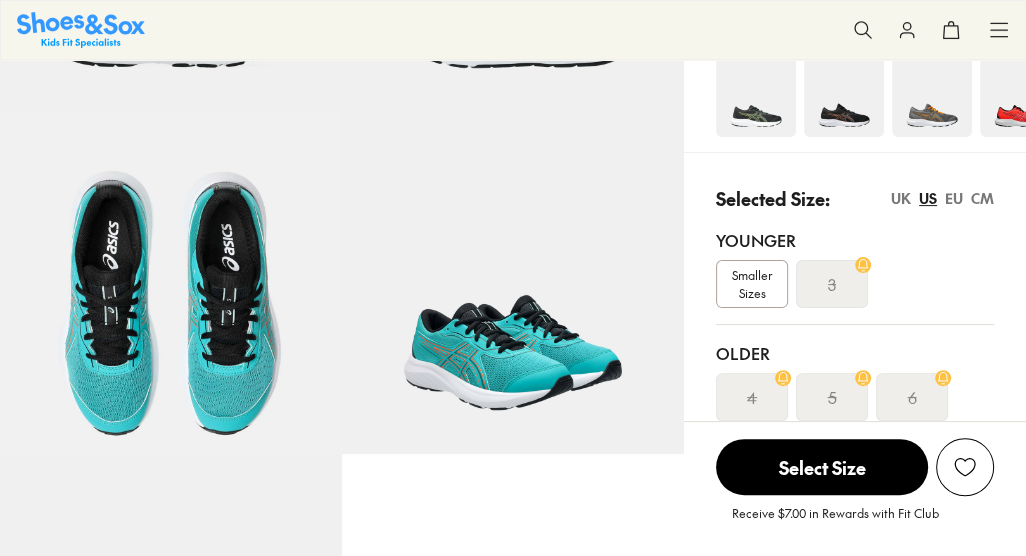 select on "*" 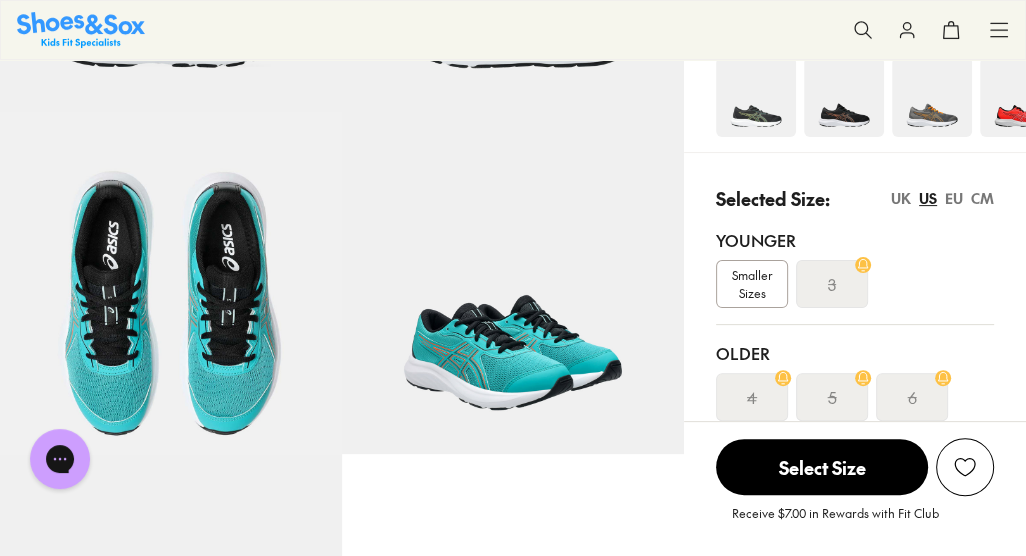 scroll, scrollTop: 0, scrollLeft: 0, axis: both 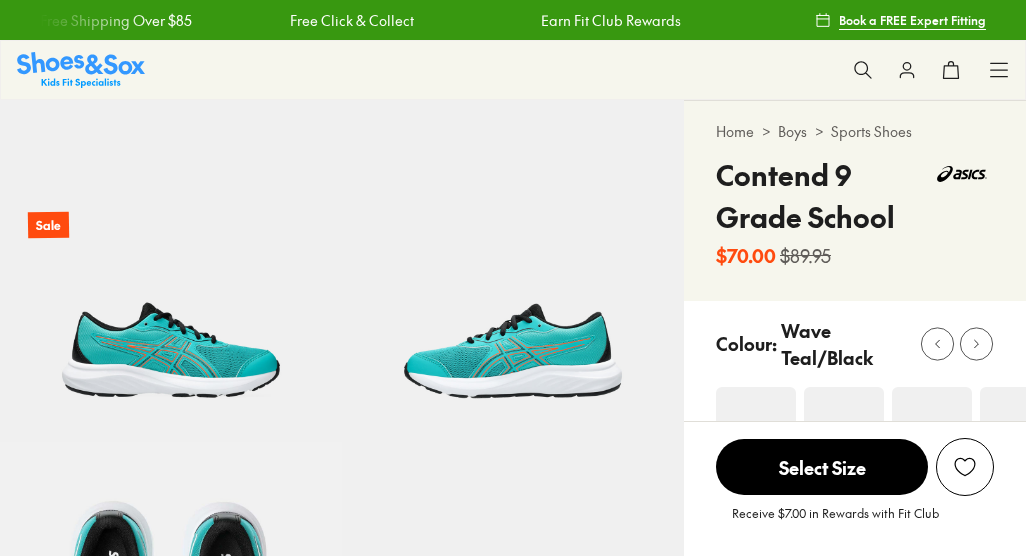 select on "*" 